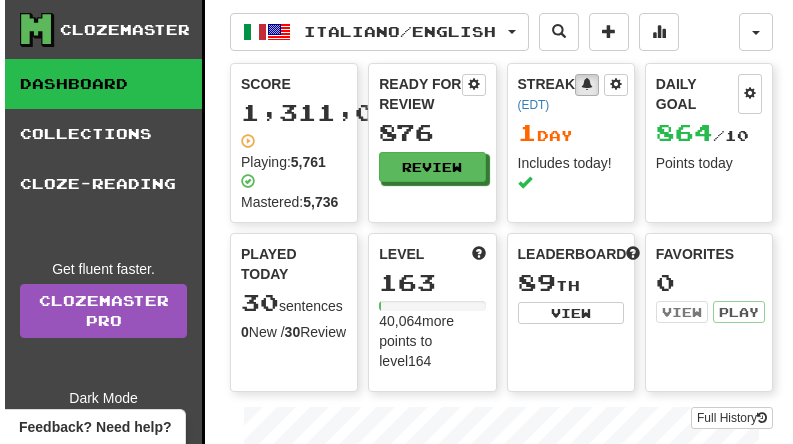 scroll, scrollTop: 0, scrollLeft: 0, axis: both 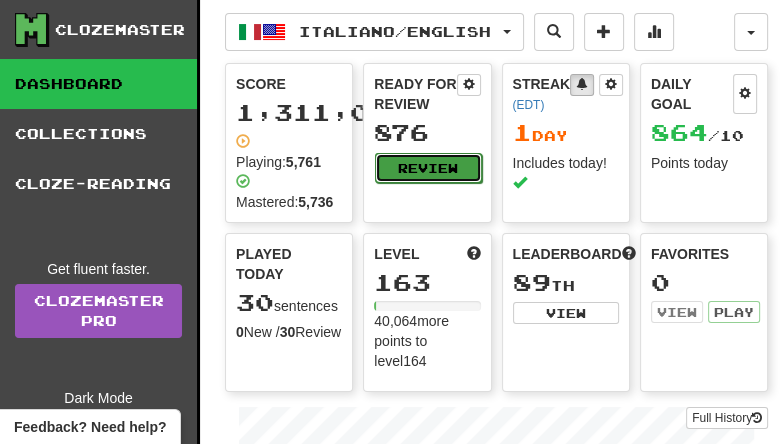 click on "Review" at bounding box center (428, 168) 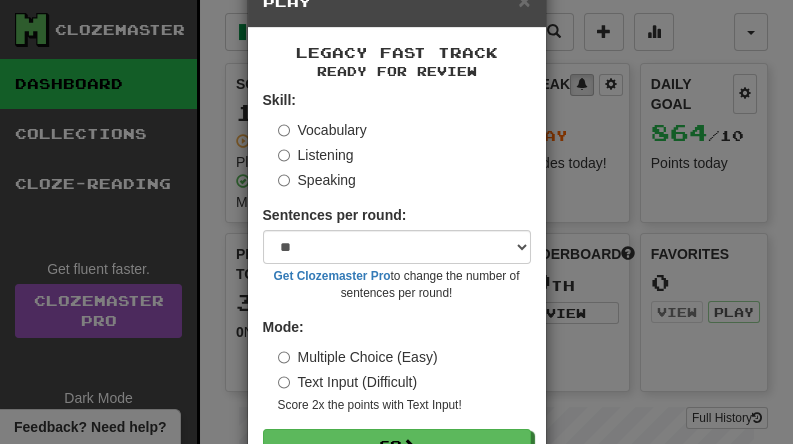 scroll, scrollTop: 119, scrollLeft: 0, axis: vertical 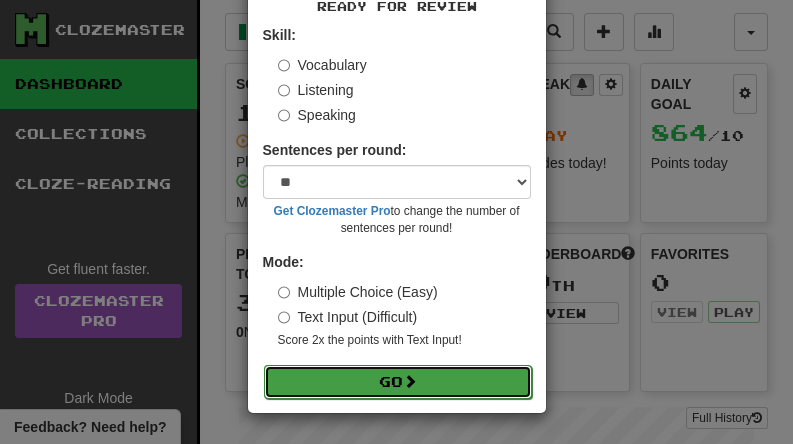 click on "Go" at bounding box center (398, 382) 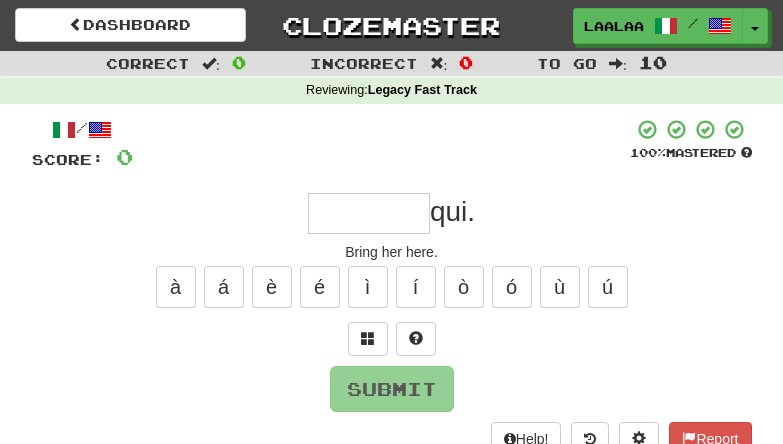 scroll, scrollTop: 0, scrollLeft: 0, axis: both 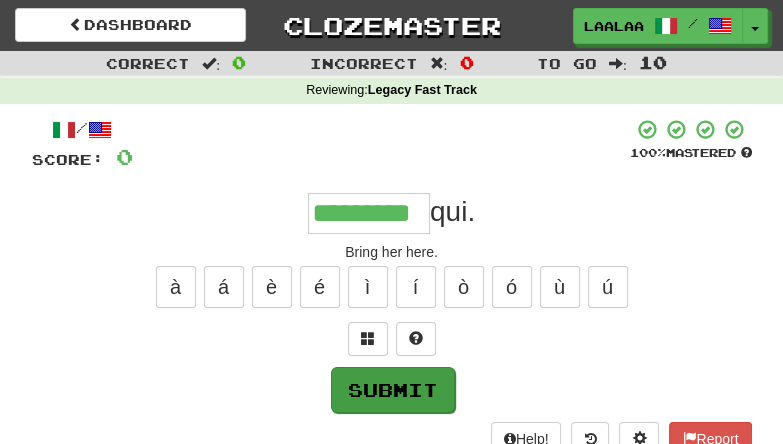 type on "*********" 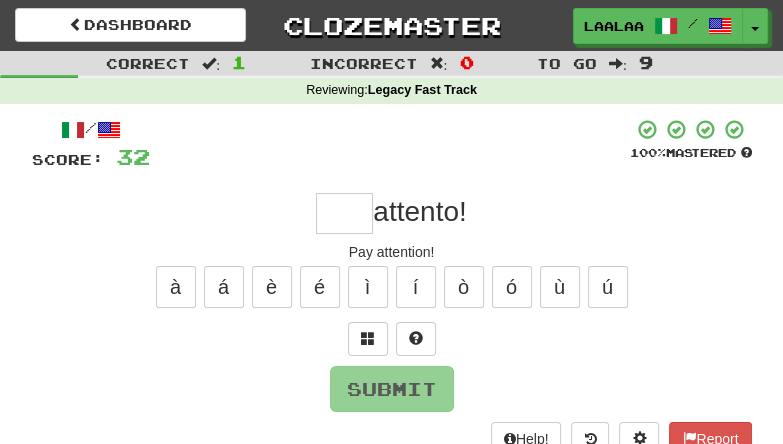 type on "*" 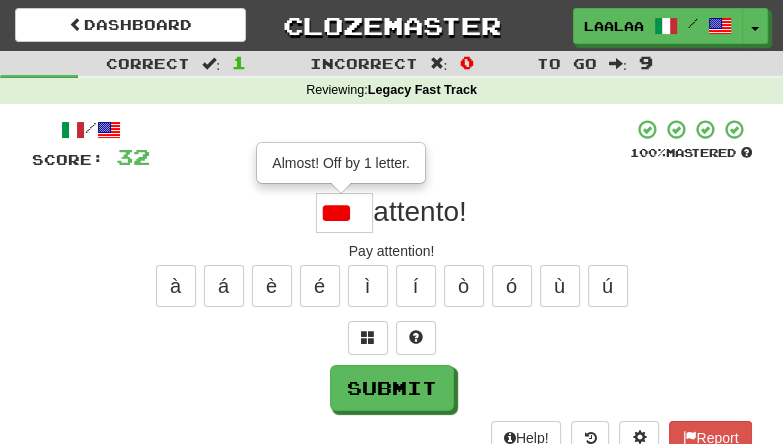 scroll, scrollTop: 0, scrollLeft: 0, axis: both 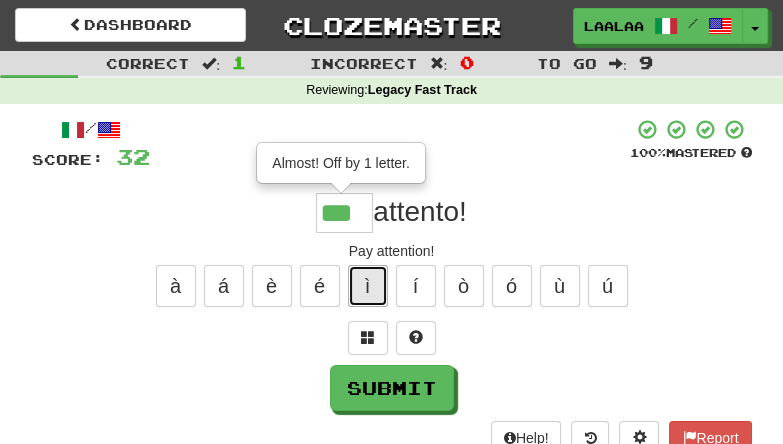 click on "ì" at bounding box center [368, 286] 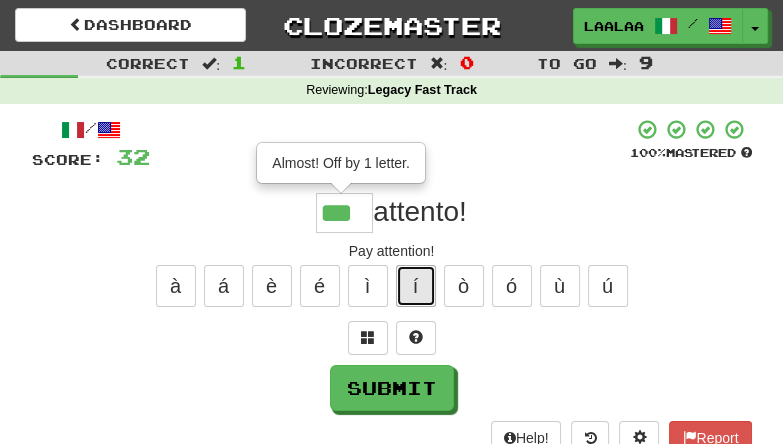 click on "í" at bounding box center (416, 286) 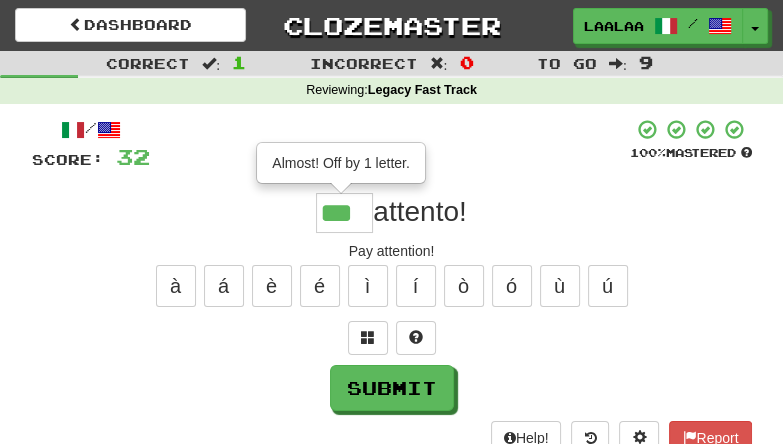 scroll, scrollTop: 0, scrollLeft: 0, axis: both 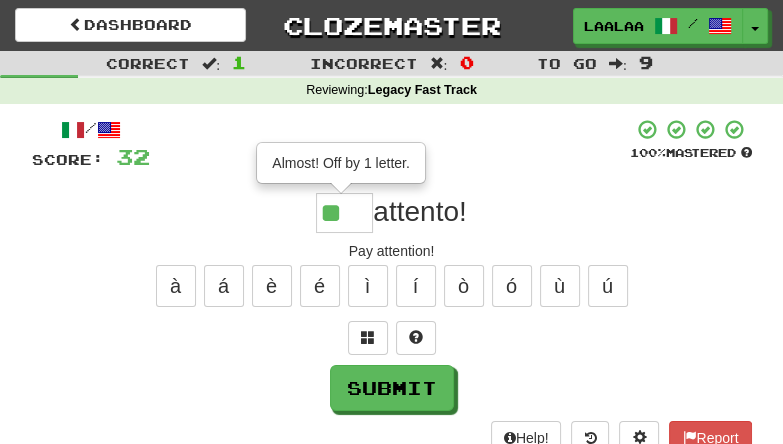 type on "*" 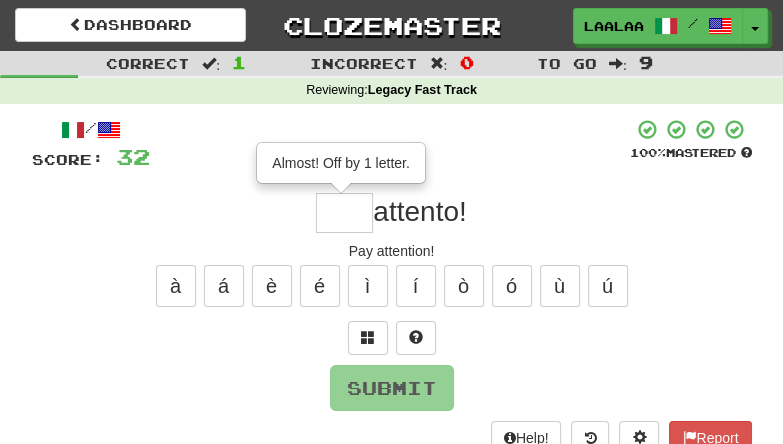 type on "*" 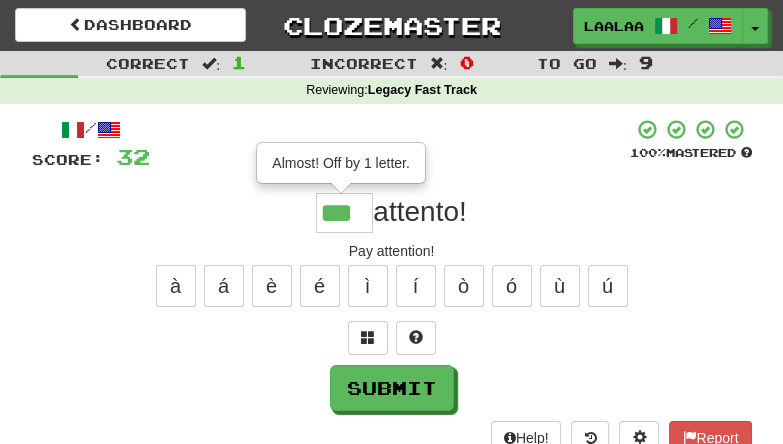 scroll, scrollTop: 0, scrollLeft: 0, axis: both 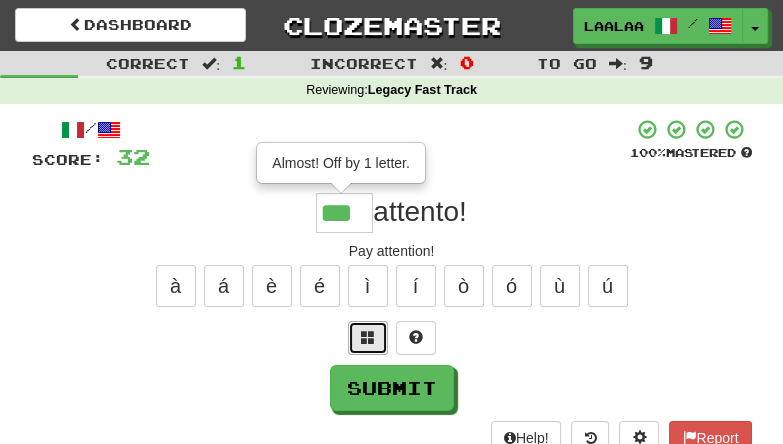 click at bounding box center [368, 337] 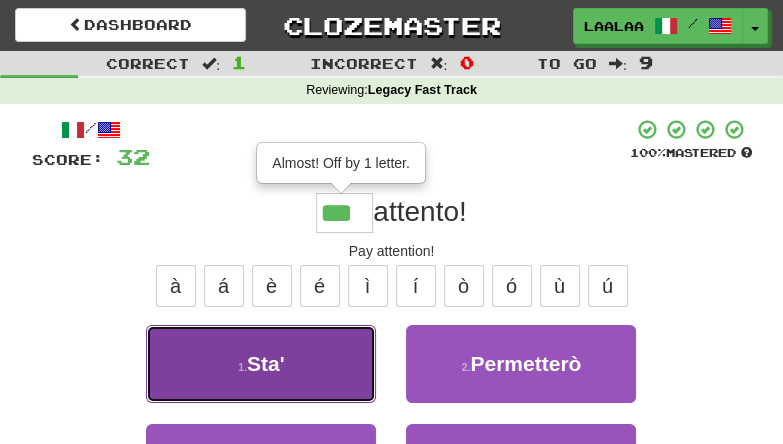 click on "1 .  Sta'" at bounding box center [261, 364] 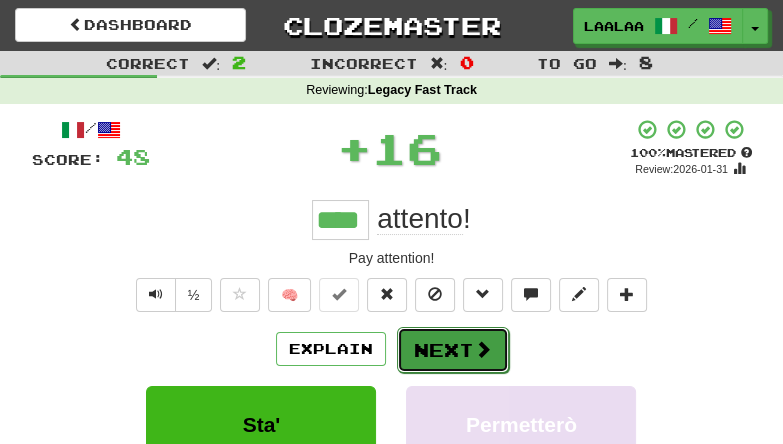 click on "Next" at bounding box center [453, 350] 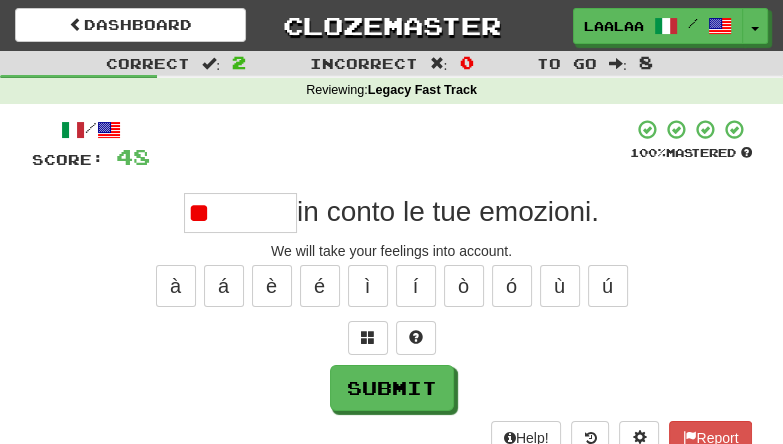 type on "*" 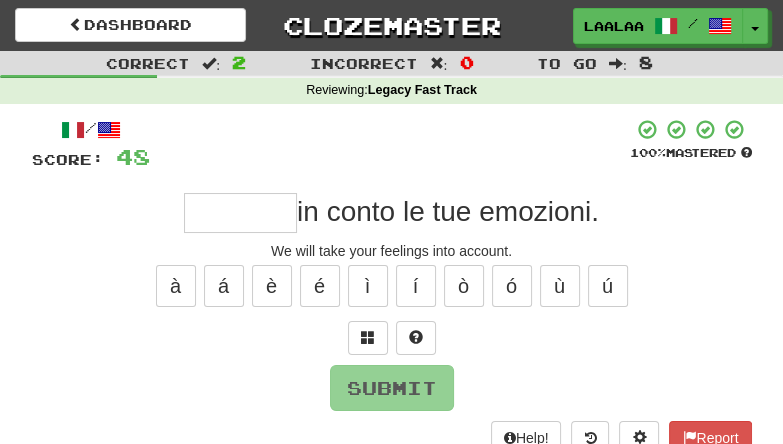 type on "*" 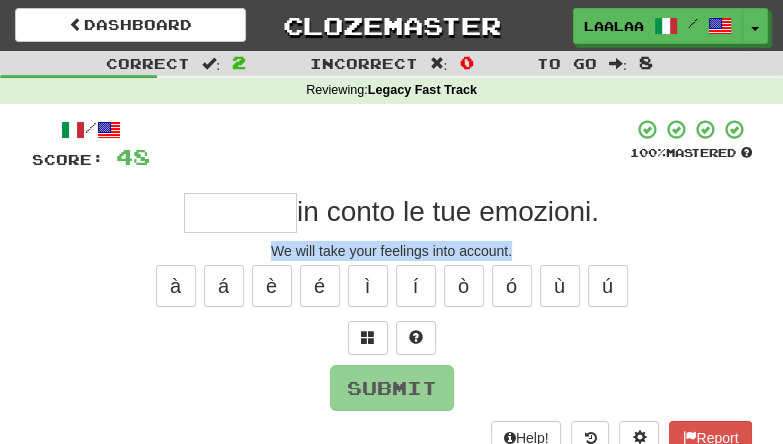 drag, startPoint x: 264, startPoint y: 246, endPoint x: 528, endPoint y: 246, distance: 264 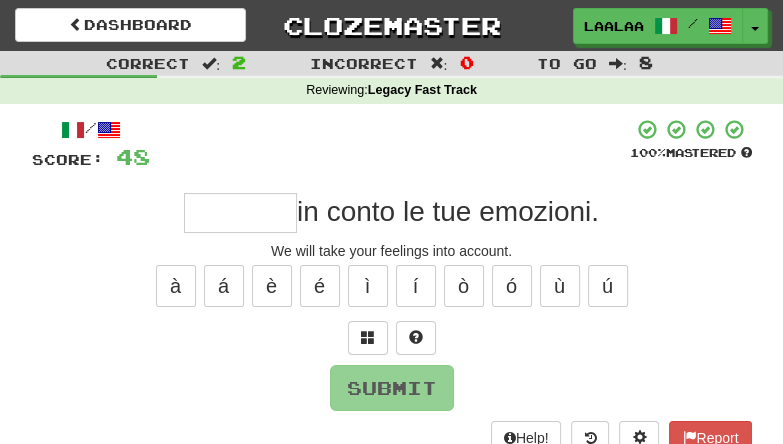 click at bounding box center (240, 213) 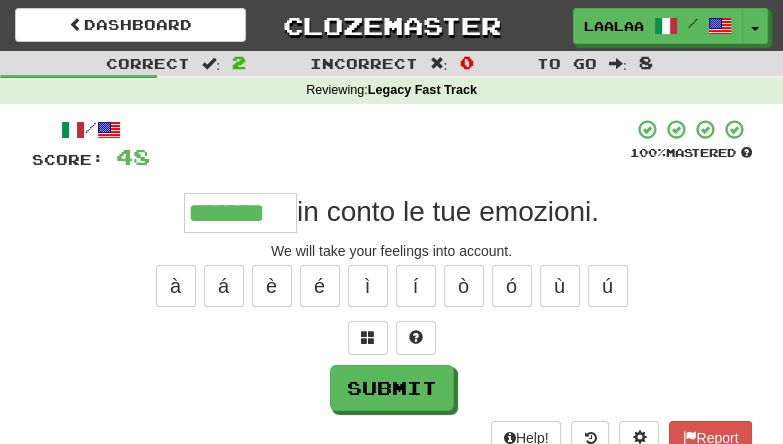 type on "*******" 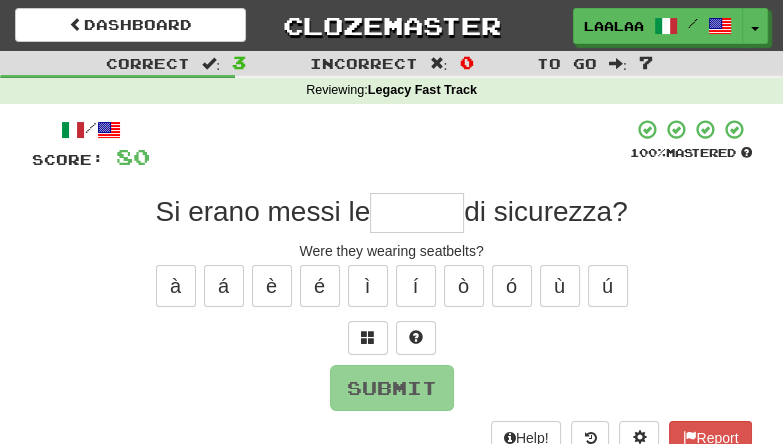type on "*" 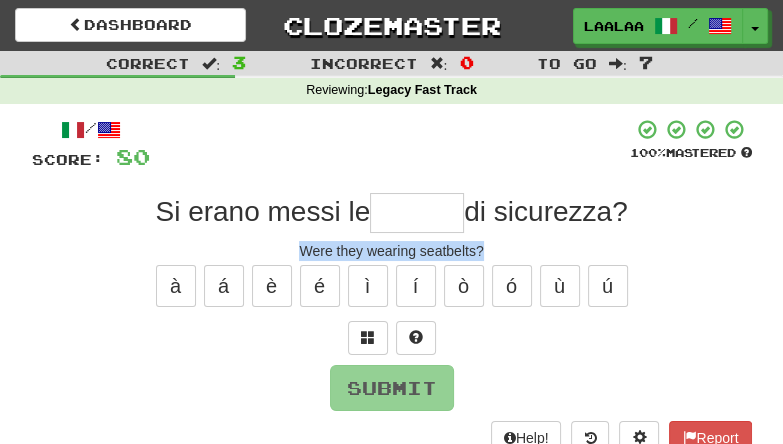 drag, startPoint x: 282, startPoint y: 250, endPoint x: 510, endPoint y: 250, distance: 228 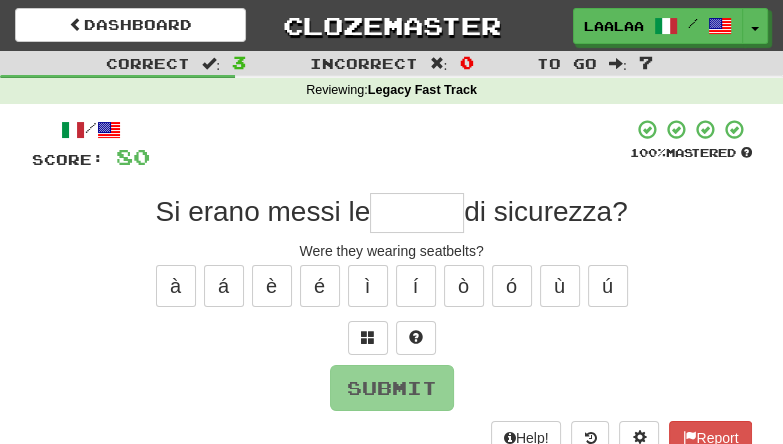 click at bounding box center (417, 213) 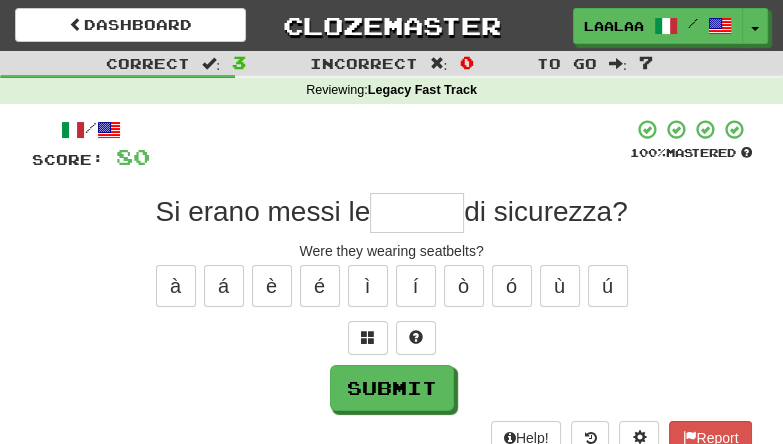 type on "*" 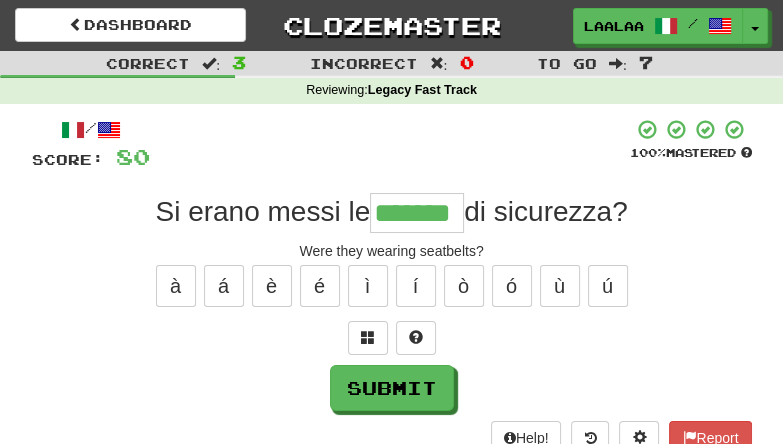 type on "*******" 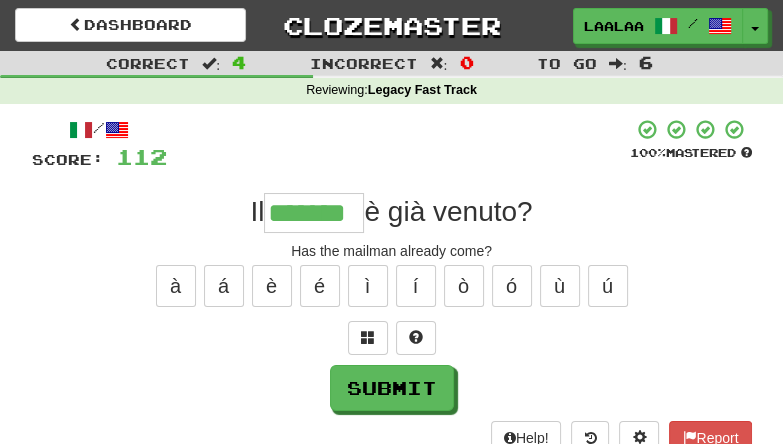 type on "*******" 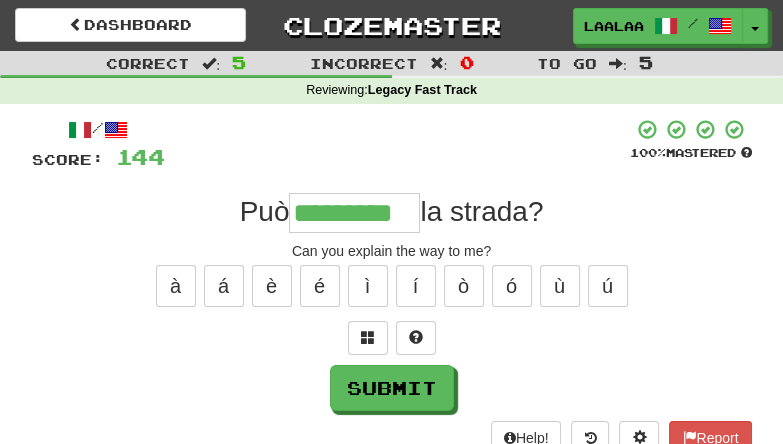 type on "*********" 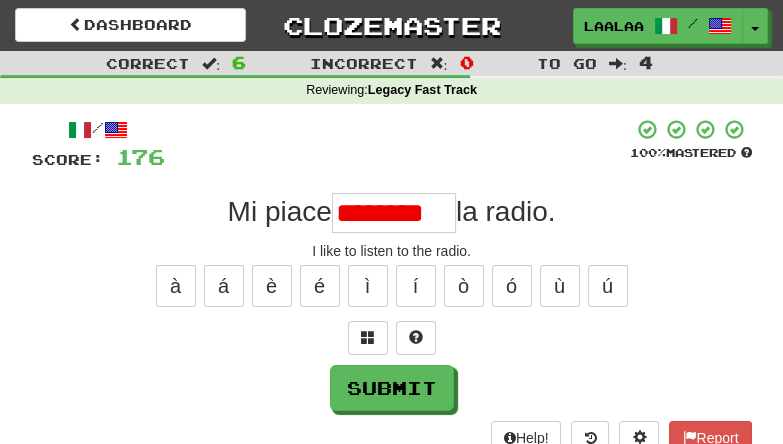 scroll, scrollTop: 0, scrollLeft: 0, axis: both 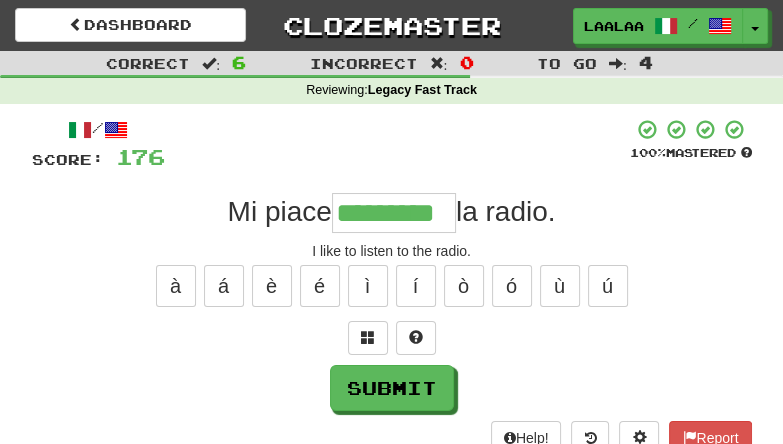 type on "*********" 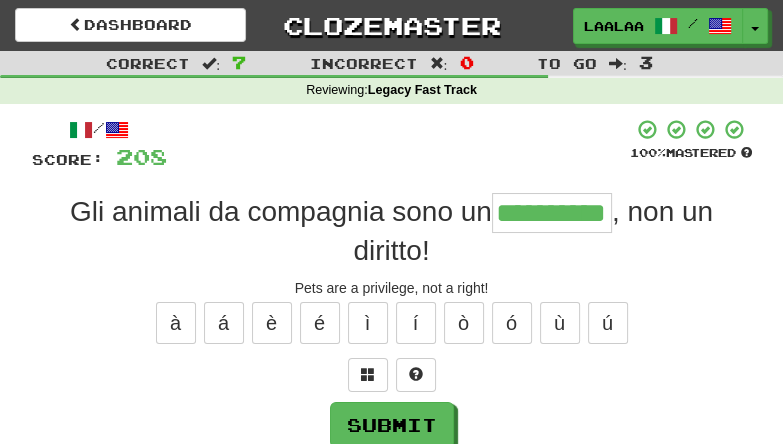 type on "**********" 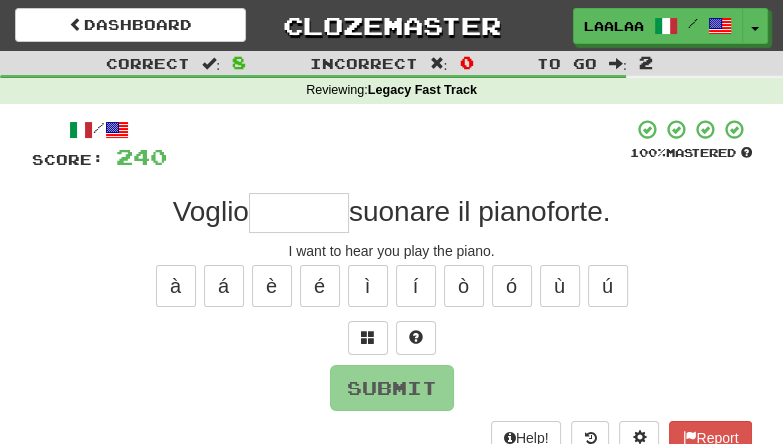 type on "*" 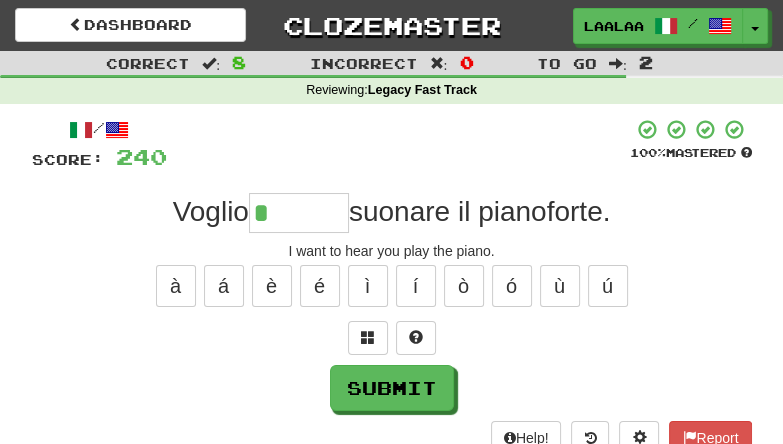 scroll, scrollTop: 6, scrollLeft: 0, axis: vertical 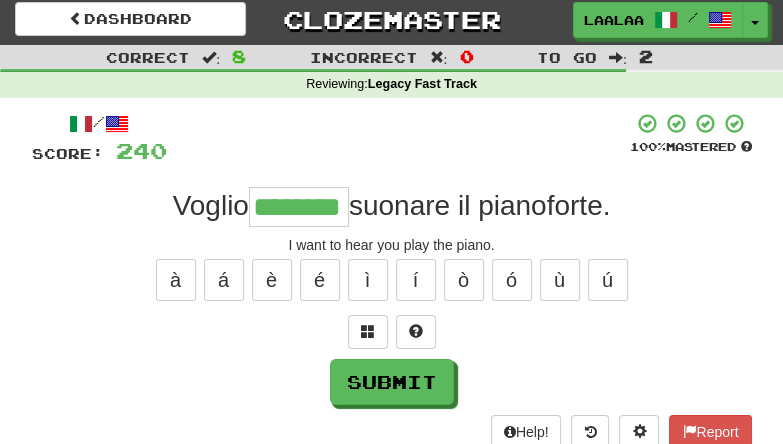 type on "********" 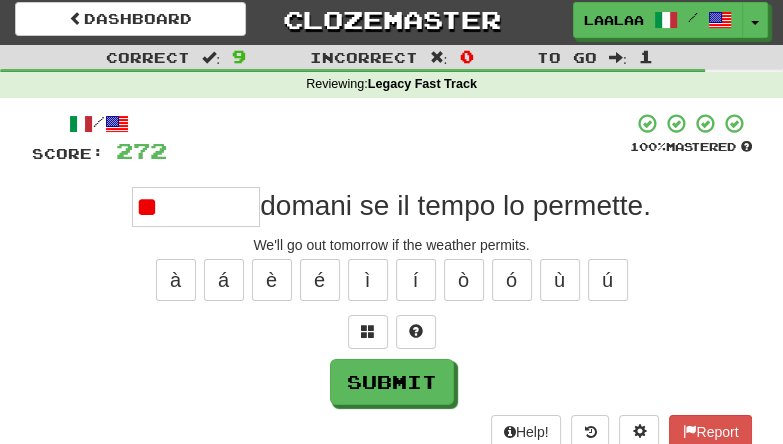 type on "*" 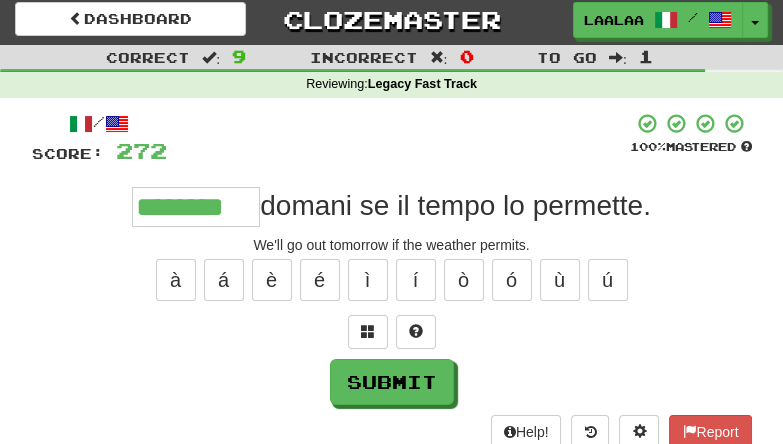 type on "********" 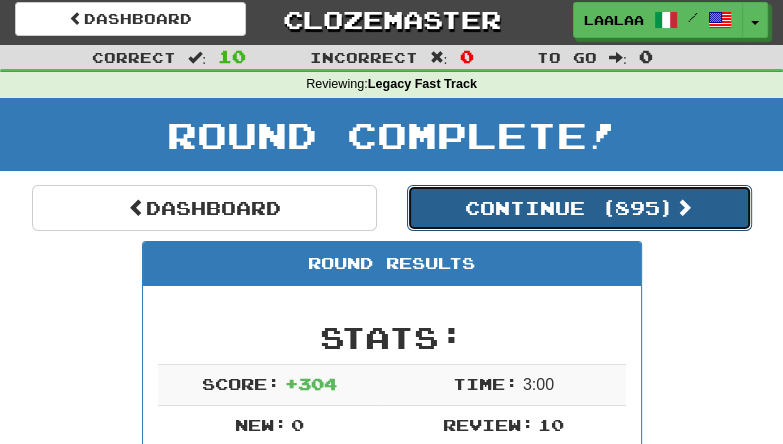 click on "Continue ( [NUMBER] )" at bounding box center [579, 208] 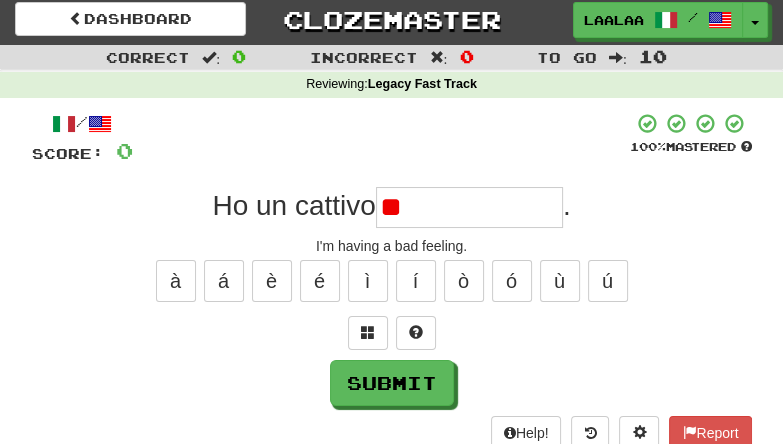 type on "*" 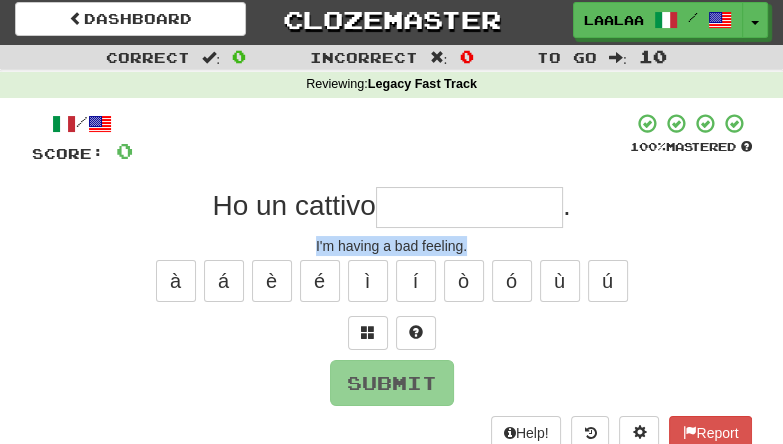 drag, startPoint x: 309, startPoint y: 247, endPoint x: 507, endPoint y: 252, distance: 198.06313 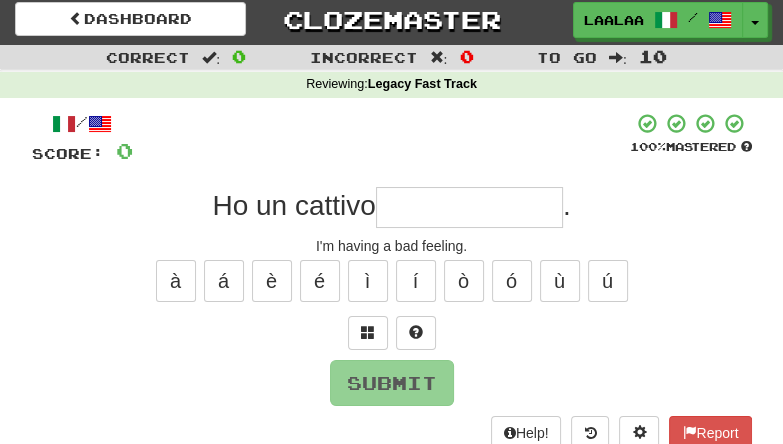 click at bounding box center [469, 207] 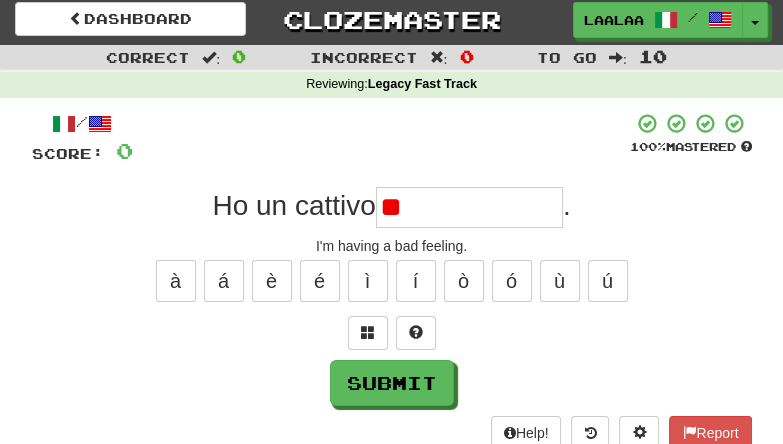 type on "*" 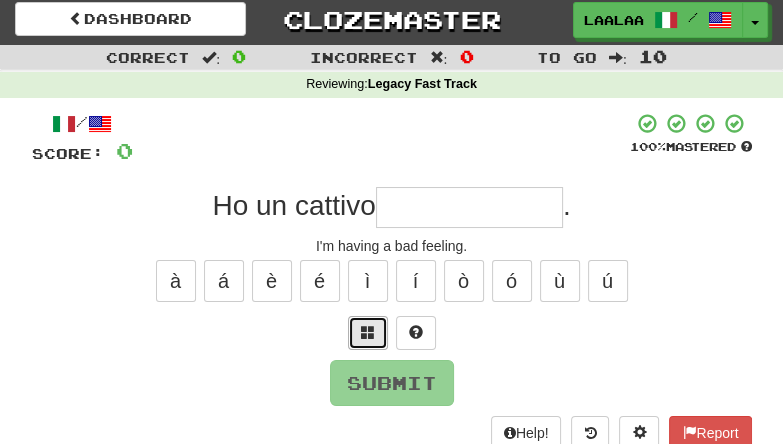 click at bounding box center [368, 332] 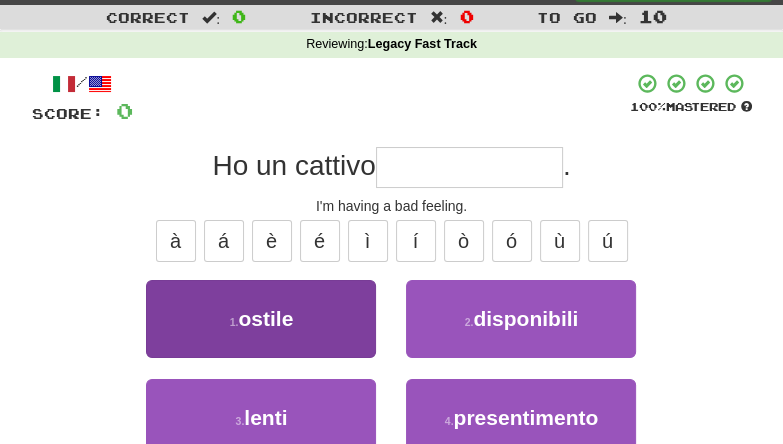 scroll, scrollTop: 73, scrollLeft: 0, axis: vertical 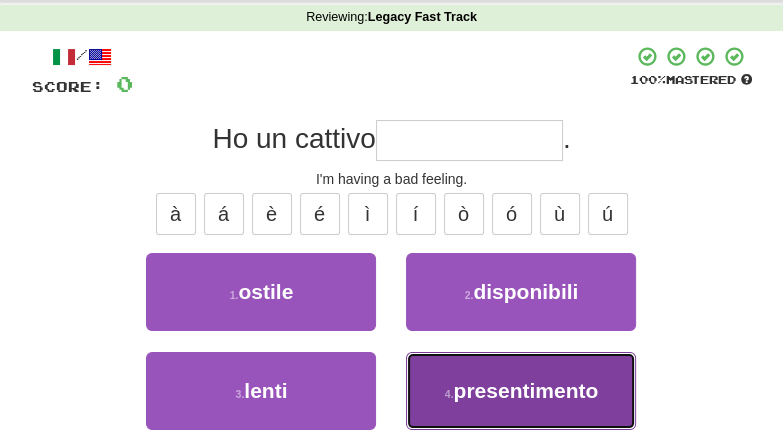 click on "presentimento" at bounding box center [525, 390] 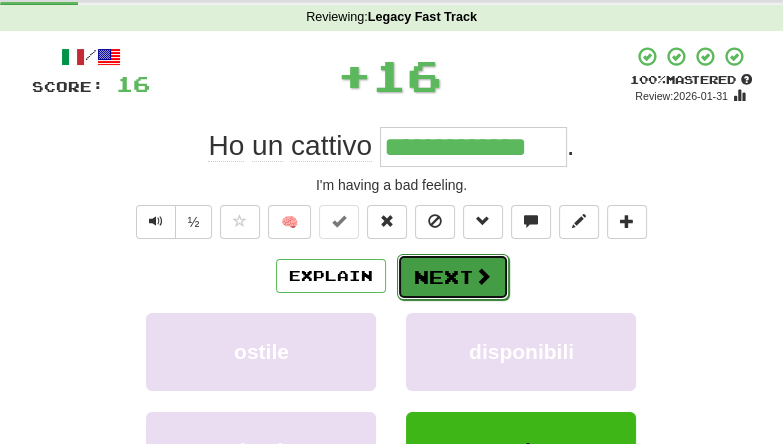 click at bounding box center (483, 276) 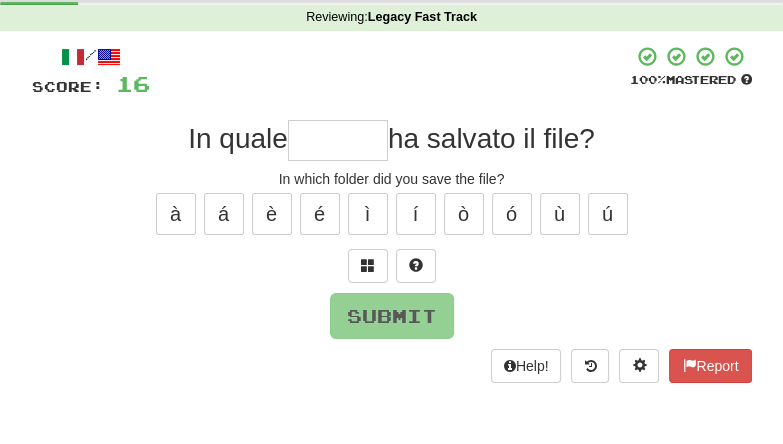 type on "*" 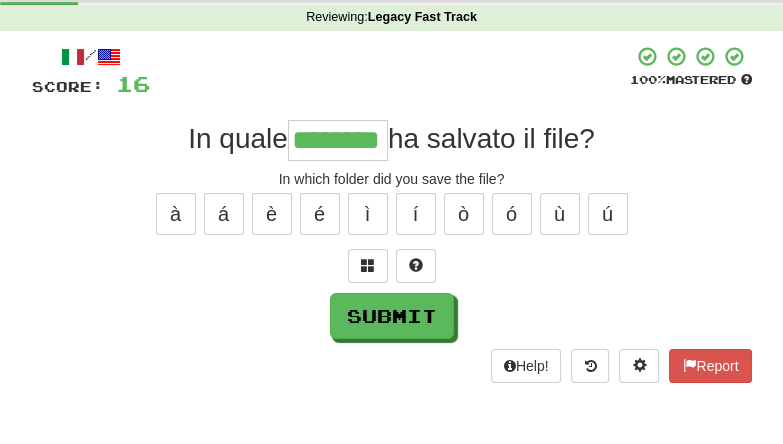 type on "********" 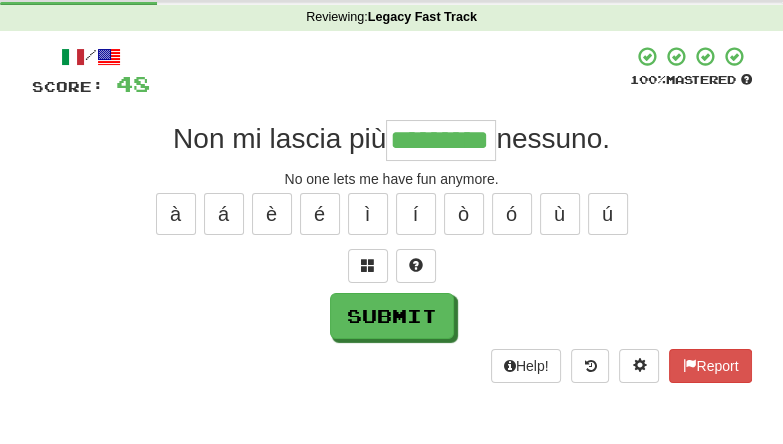 type on "*********" 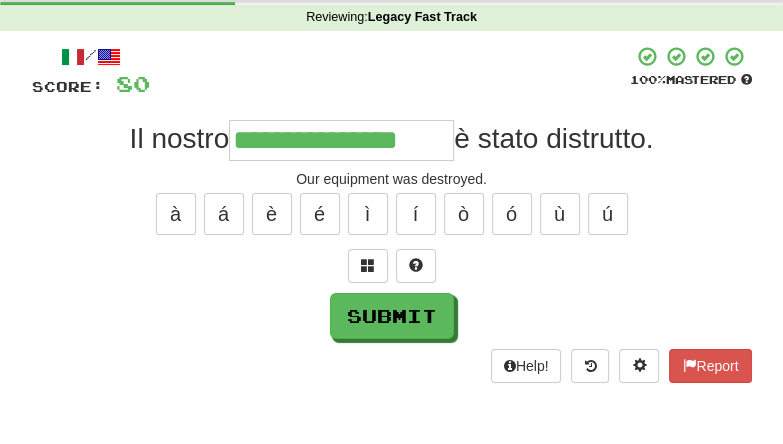 type on "**********" 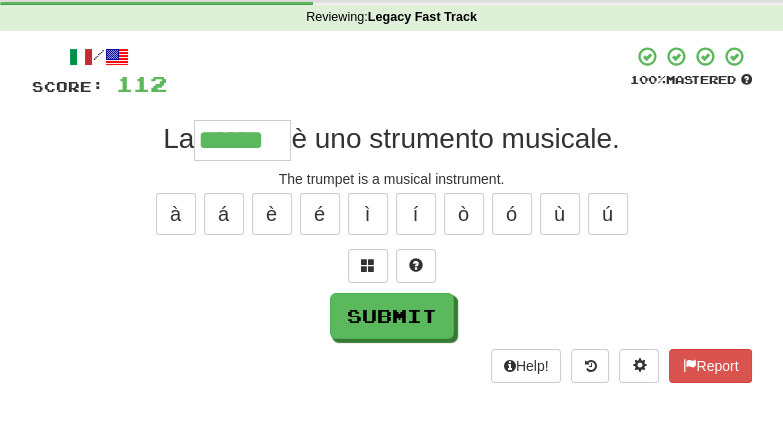 type on "******" 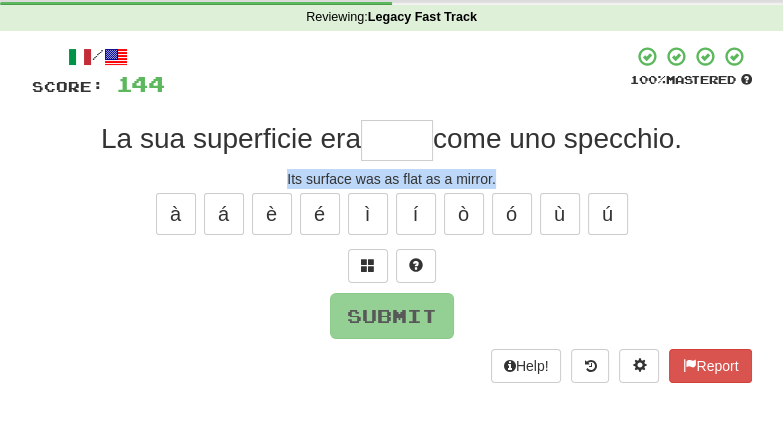 drag, startPoint x: 278, startPoint y: 171, endPoint x: 528, endPoint y: 171, distance: 250 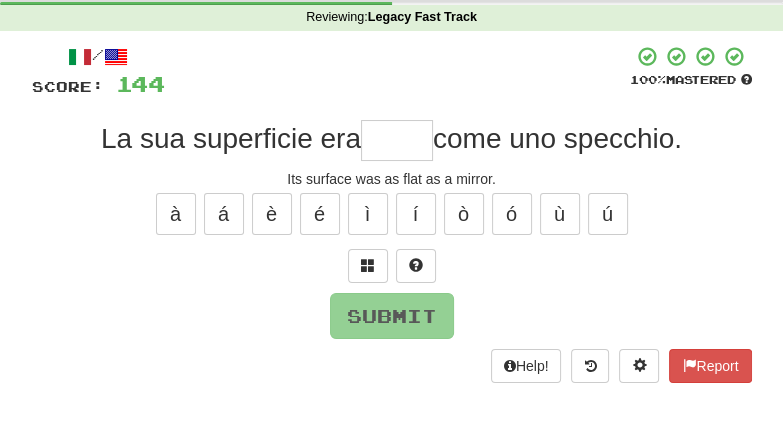 click at bounding box center [397, 140] 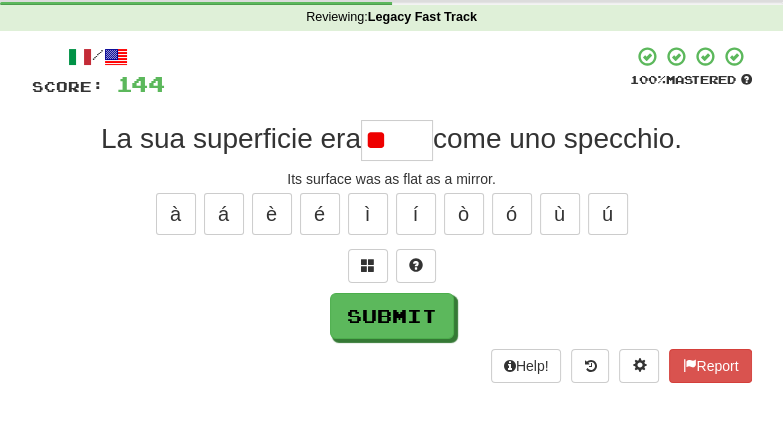 type on "*" 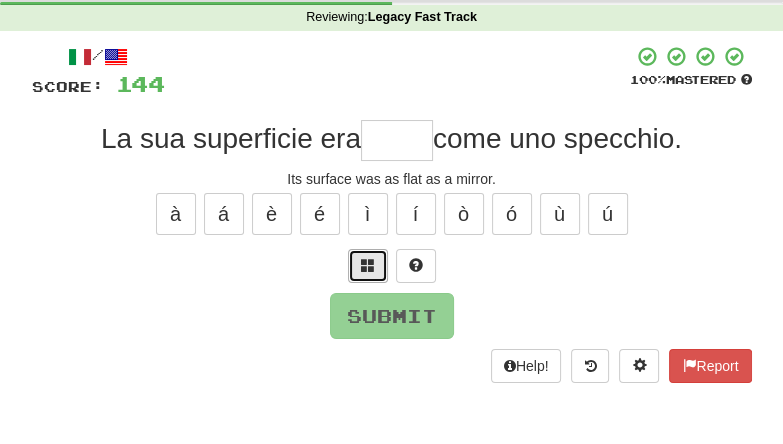 click at bounding box center [368, 265] 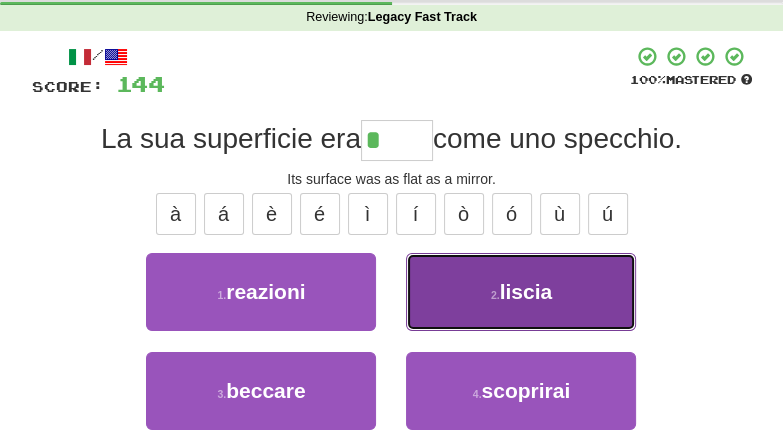 click on "2 .  liscia" at bounding box center (521, 292) 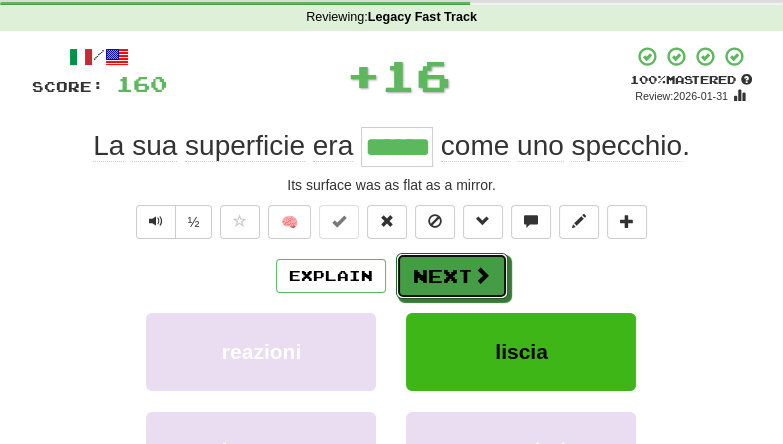 click on "Next" at bounding box center (452, 276) 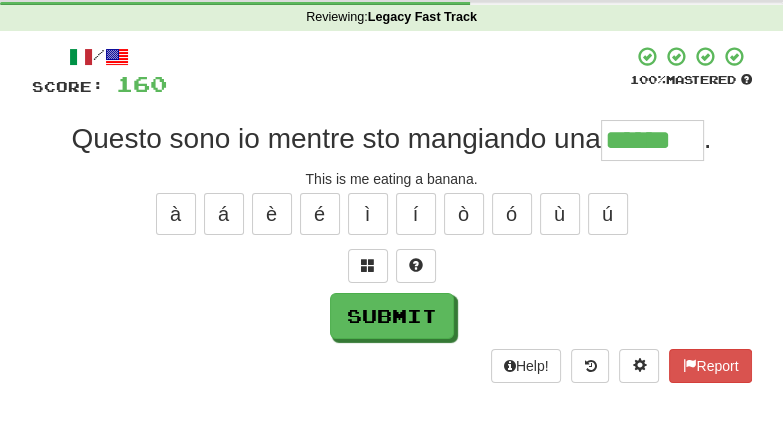 type on "******" 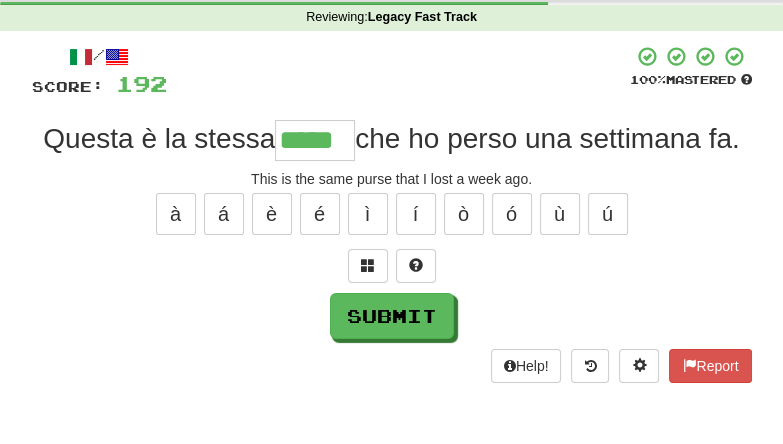 type on "*****" 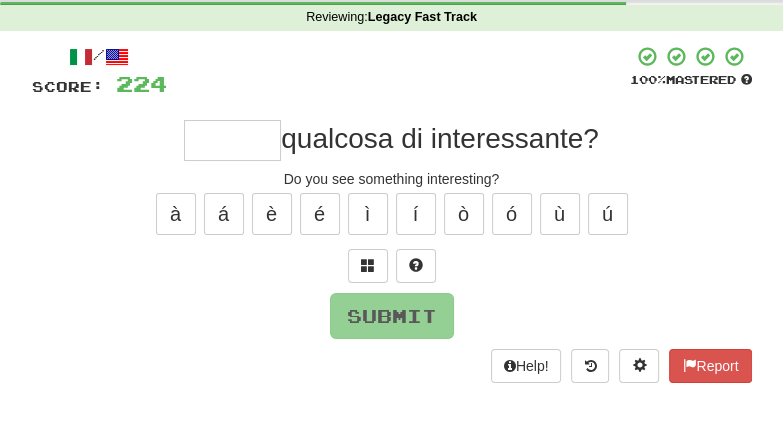 type on "*" 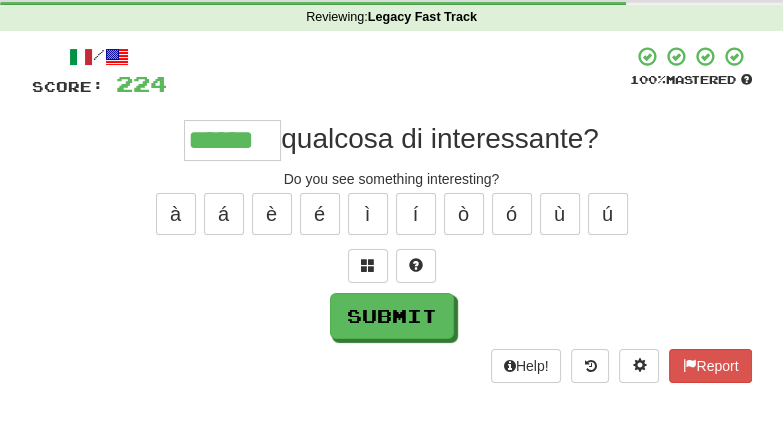 type on "******" 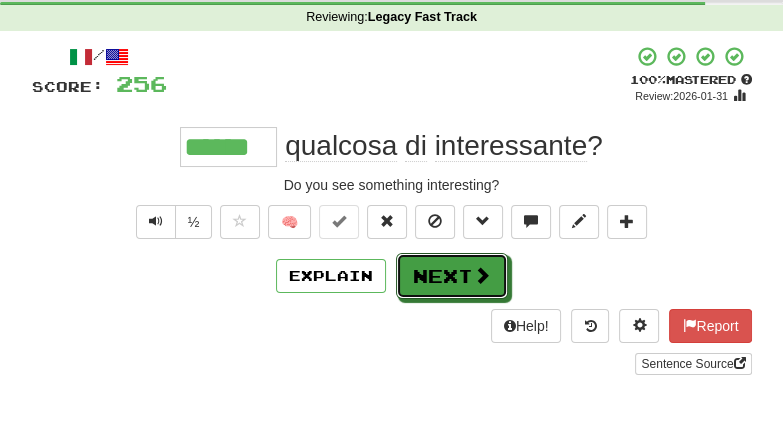 click on "Next" at bounding box center (452, 276) 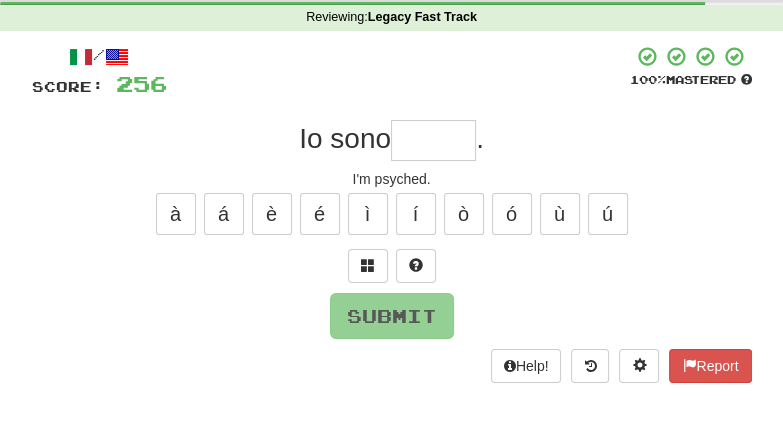 type on "*" 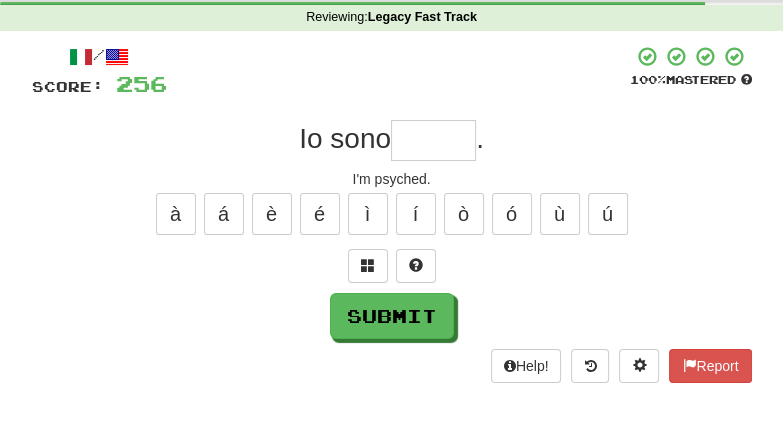 type on "*" 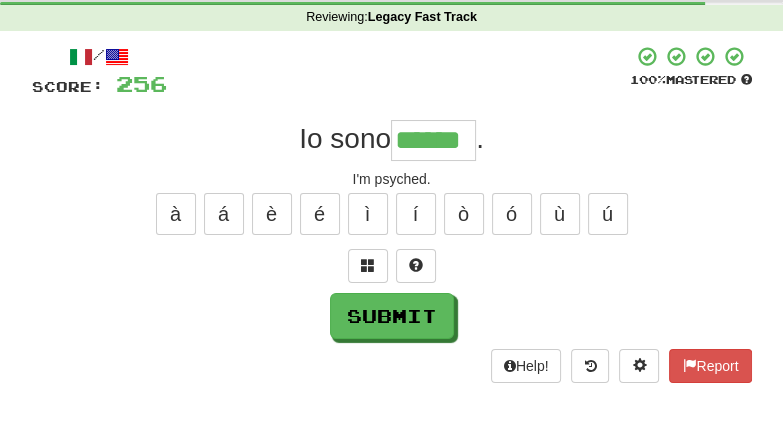 type on "******" 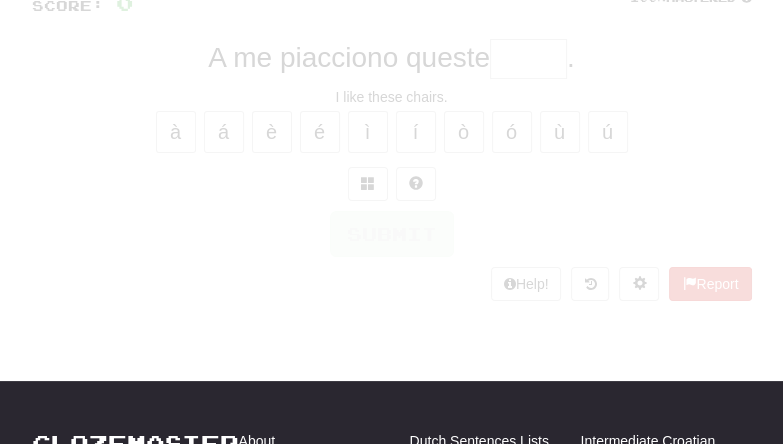scroll, scrollTop: 73, scrollLeft: 0, axis: vertical 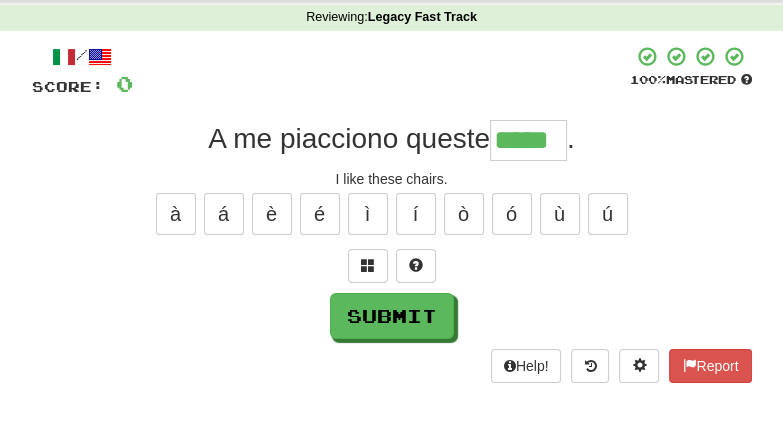 type on "*****" 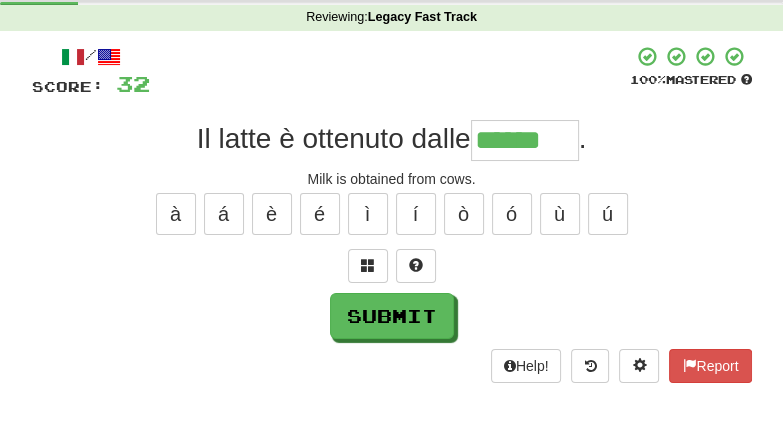 type on "******" 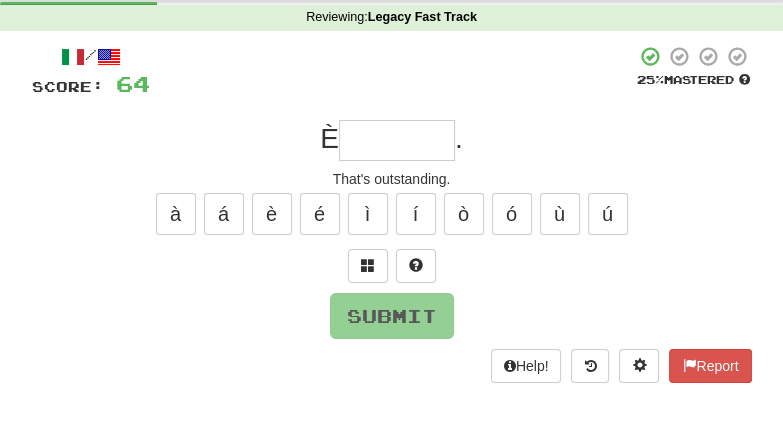 type on "*" 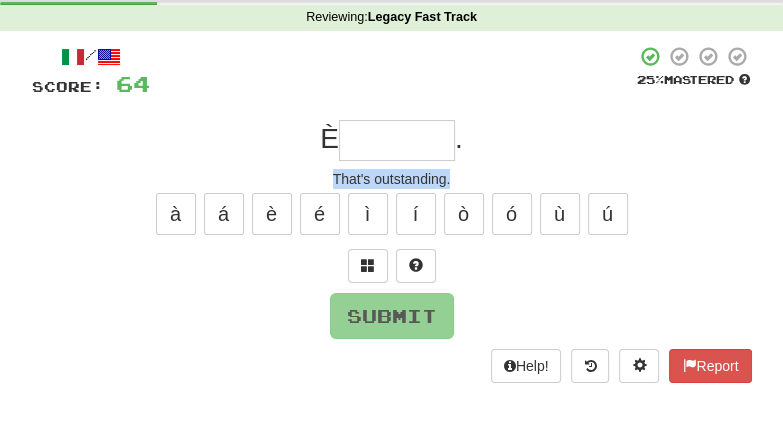 drag, startPoint x: 328, startPoint y: 175, endPoint x: 475, endPoint y: 177, distance: 147.01361 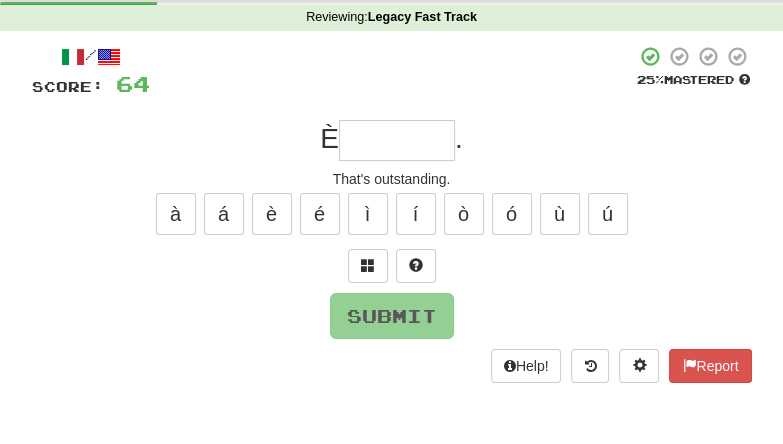 click at bounding box center (397, 140) 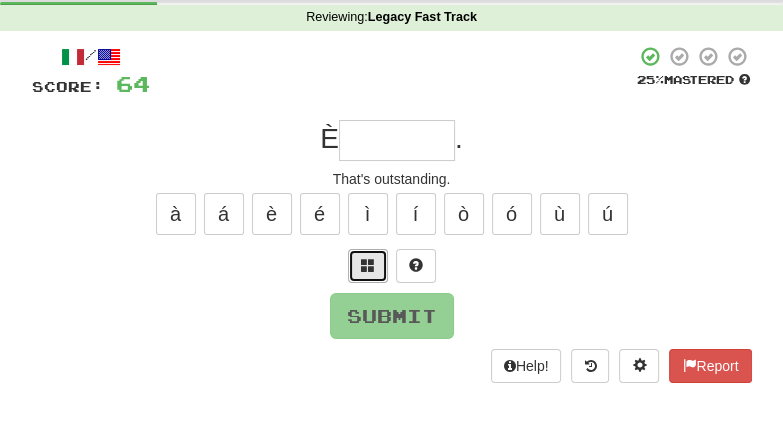 click at bounding box center (368, 266) 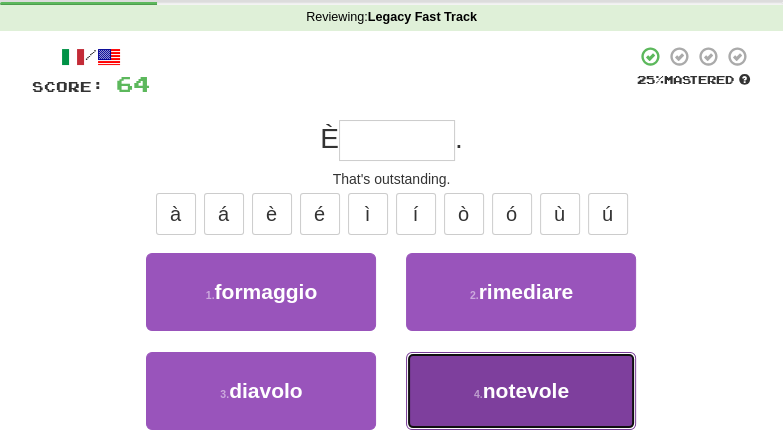 click on "notevole" at bounding box center (526, 390) 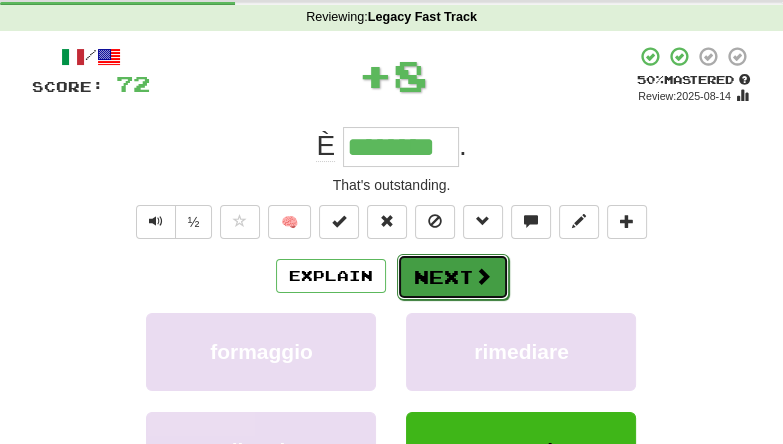 click on "Next" at bounding box center (453, 277) 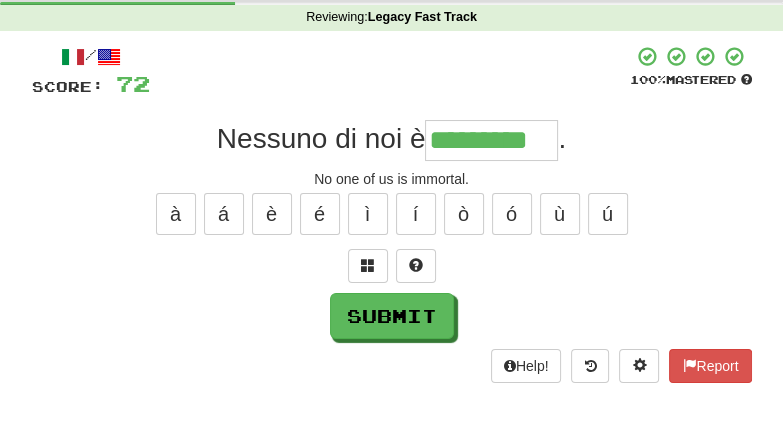 type on "*********" 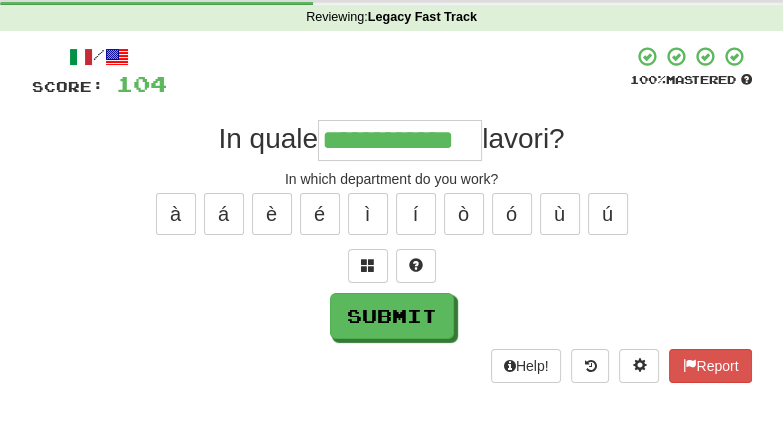 type on "**********" 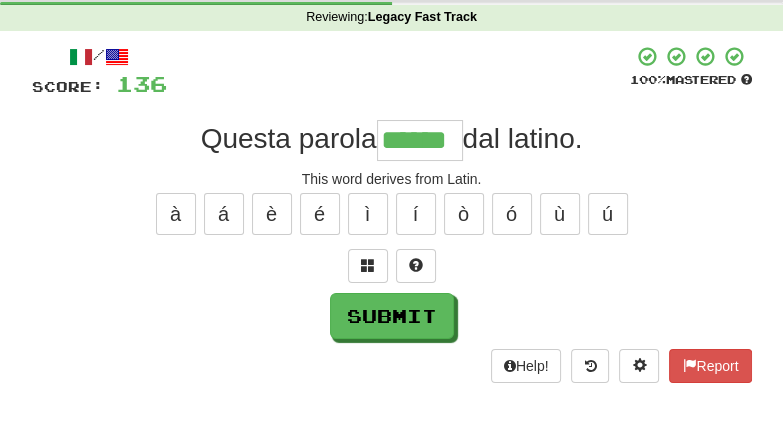 type on "******" 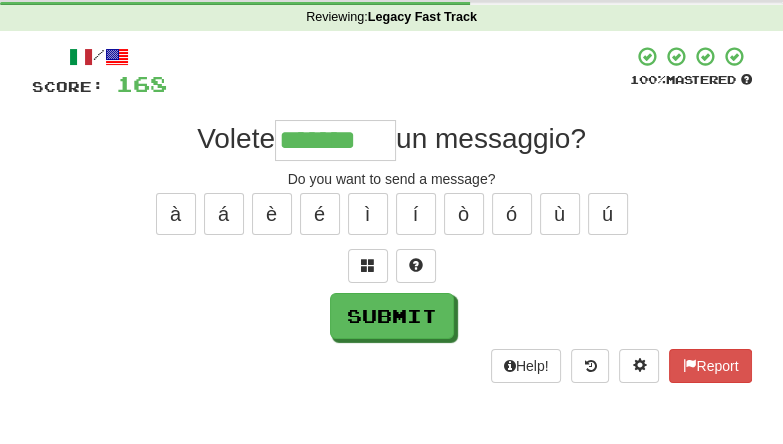 type on "*******" 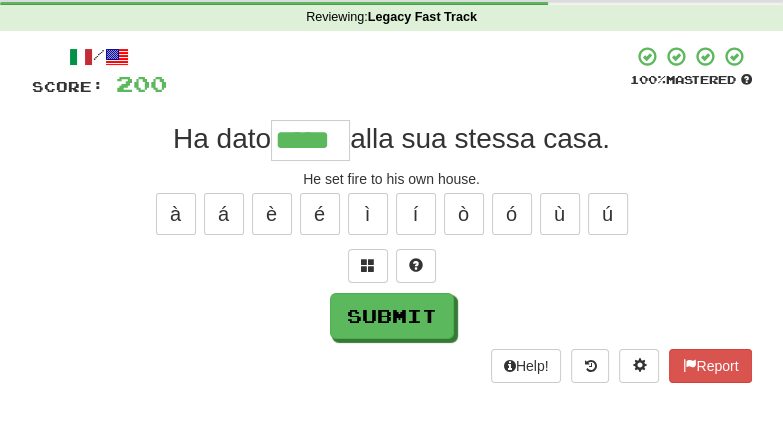 type on "*****" 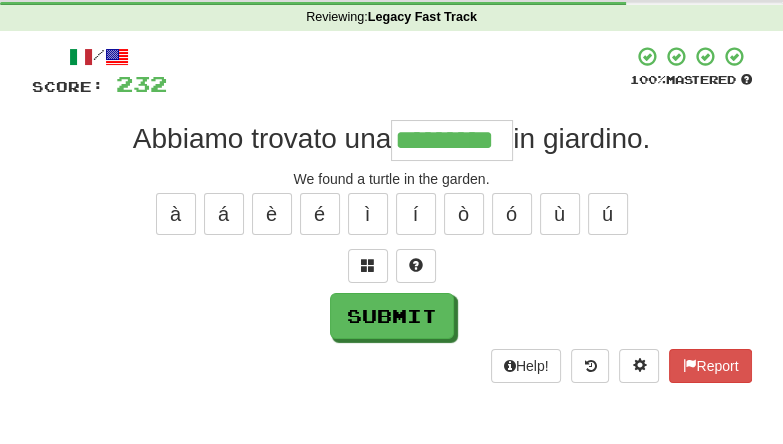 type on "*********" 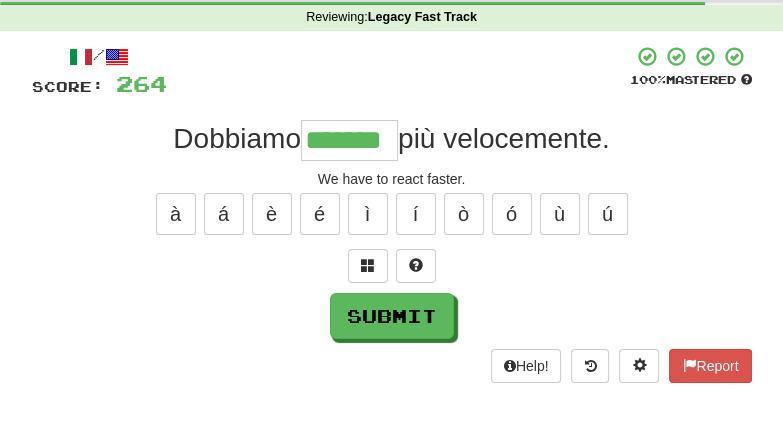 type on "*******" 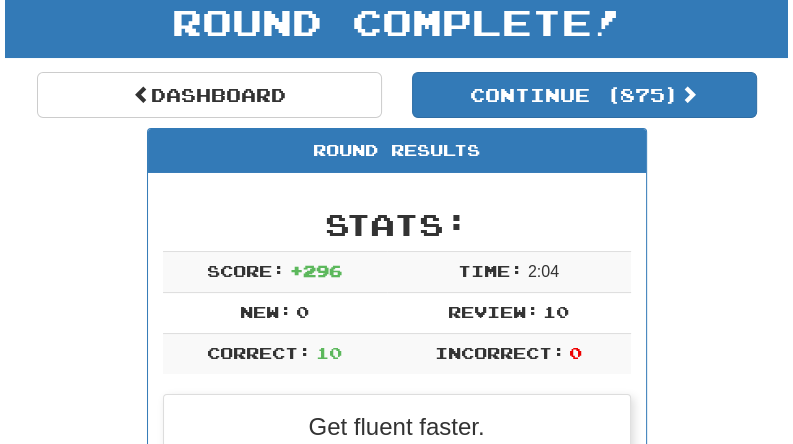 scroll, scrollTop: 0, scrollLeft: 0, axis: both 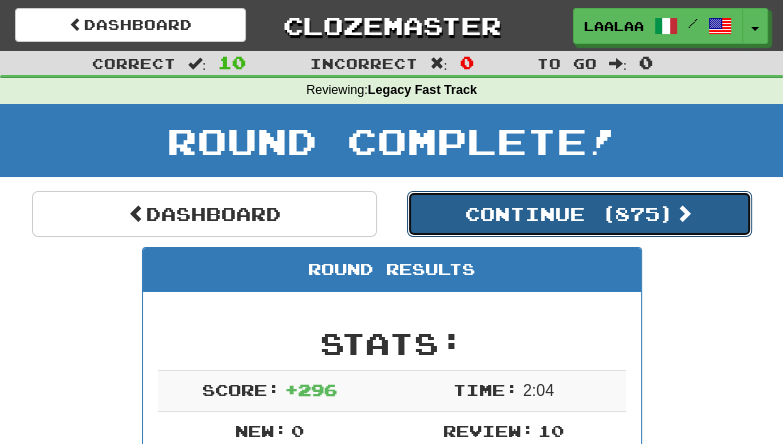 click on "Continue ( [NUMBER] )" at bounding box center (579, 214) 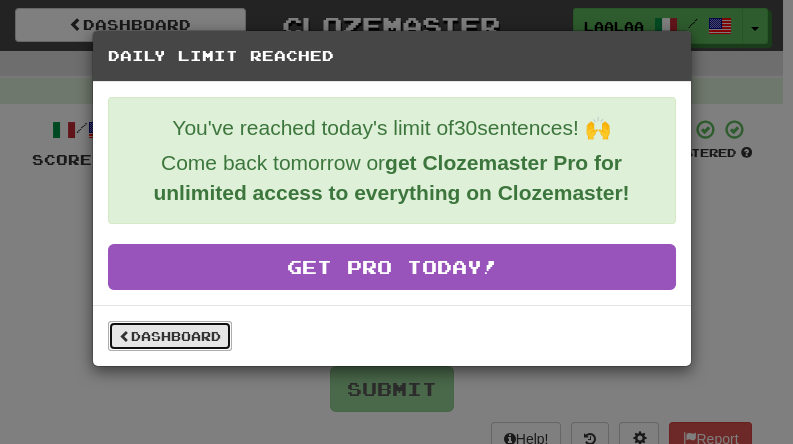 click on "Dashboard" at bounding box center (170, 336) 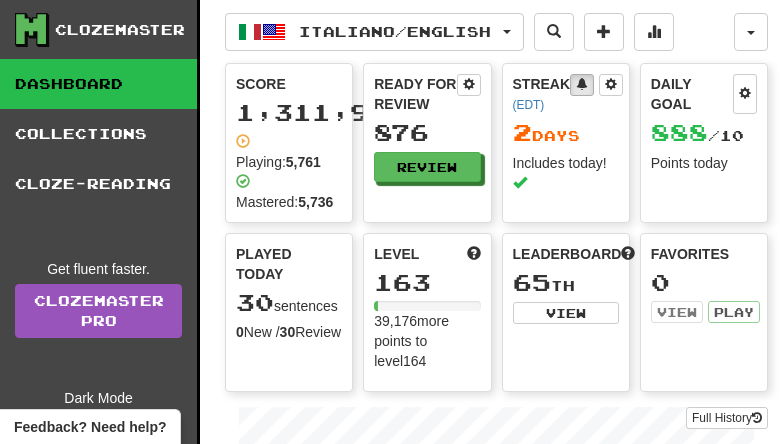 scroll, scrollTop: 0, scrollLeft: 0, axis: both 